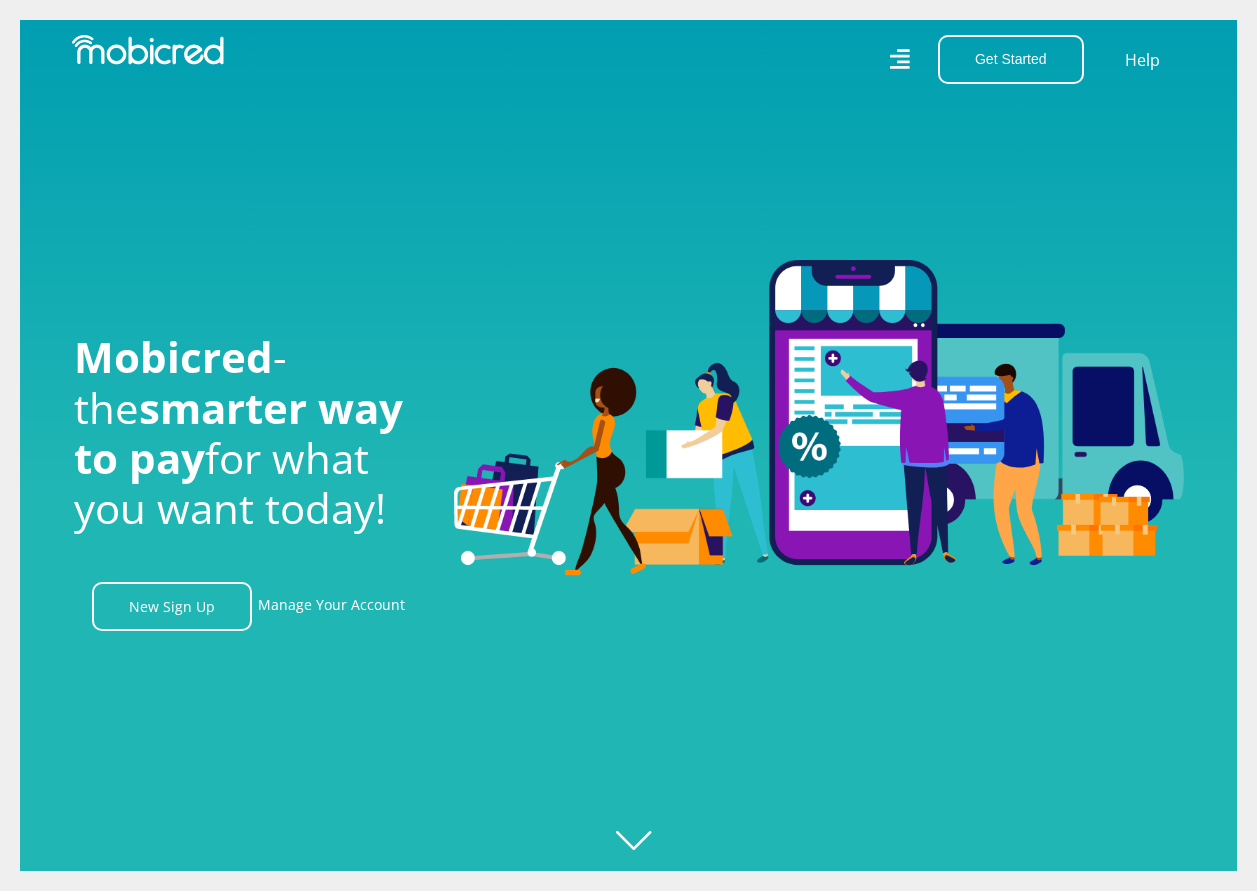 scroll, scrollTop: 0, scrollLeft: 0, axis: both 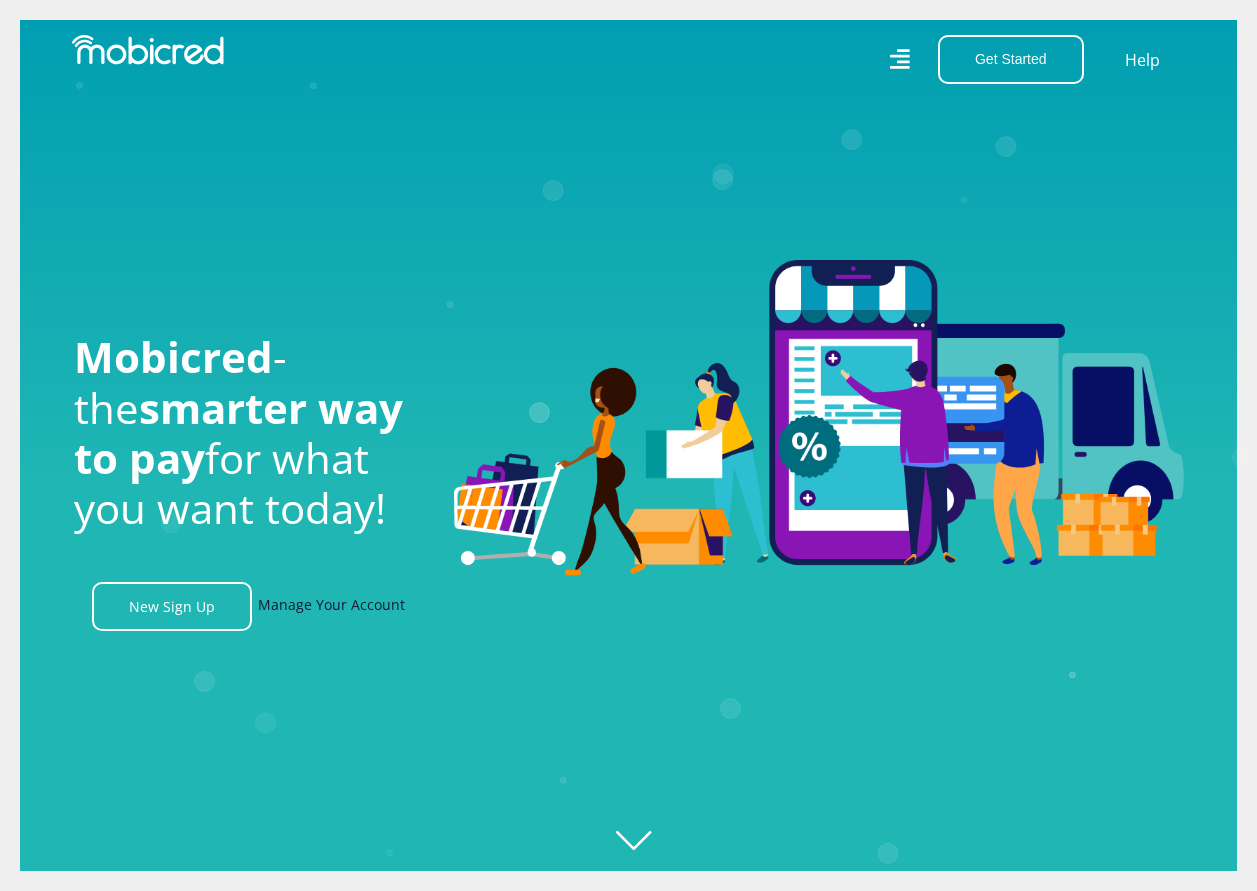 click on "Manage Your Account" at bounding box center [331, 606] 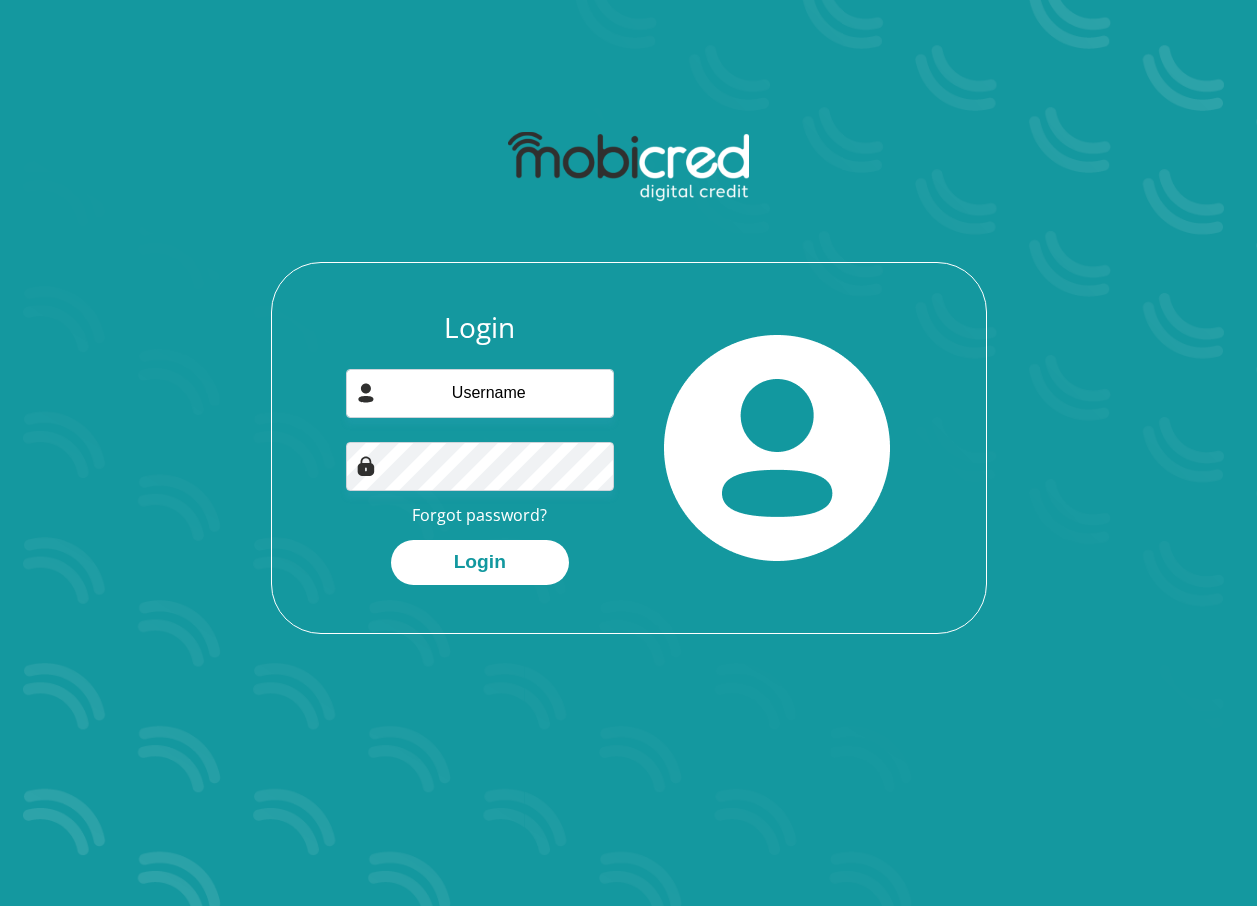 scroll, scrollTop: 0, scrollLeft: 0, axis: both 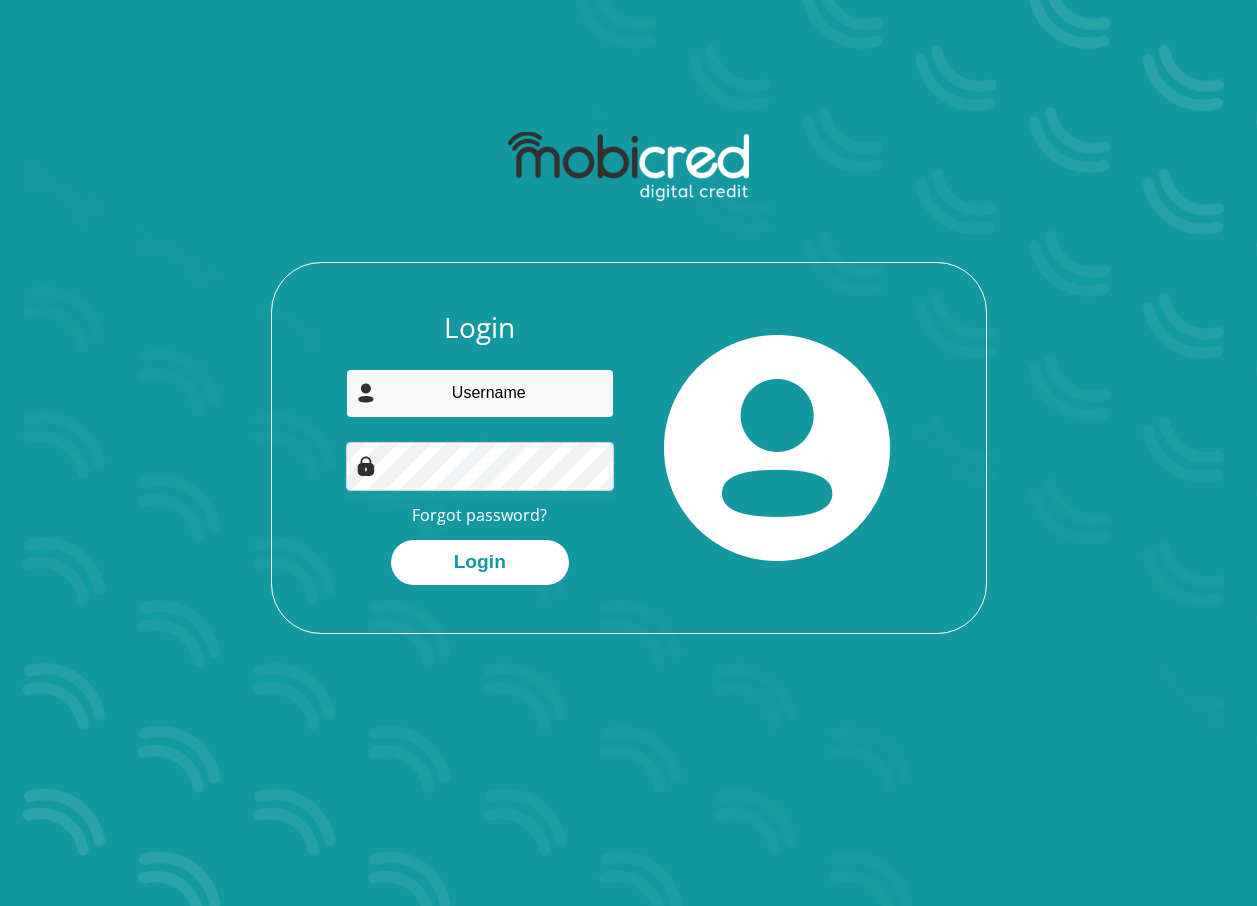 click at bounding box center (480, 393) 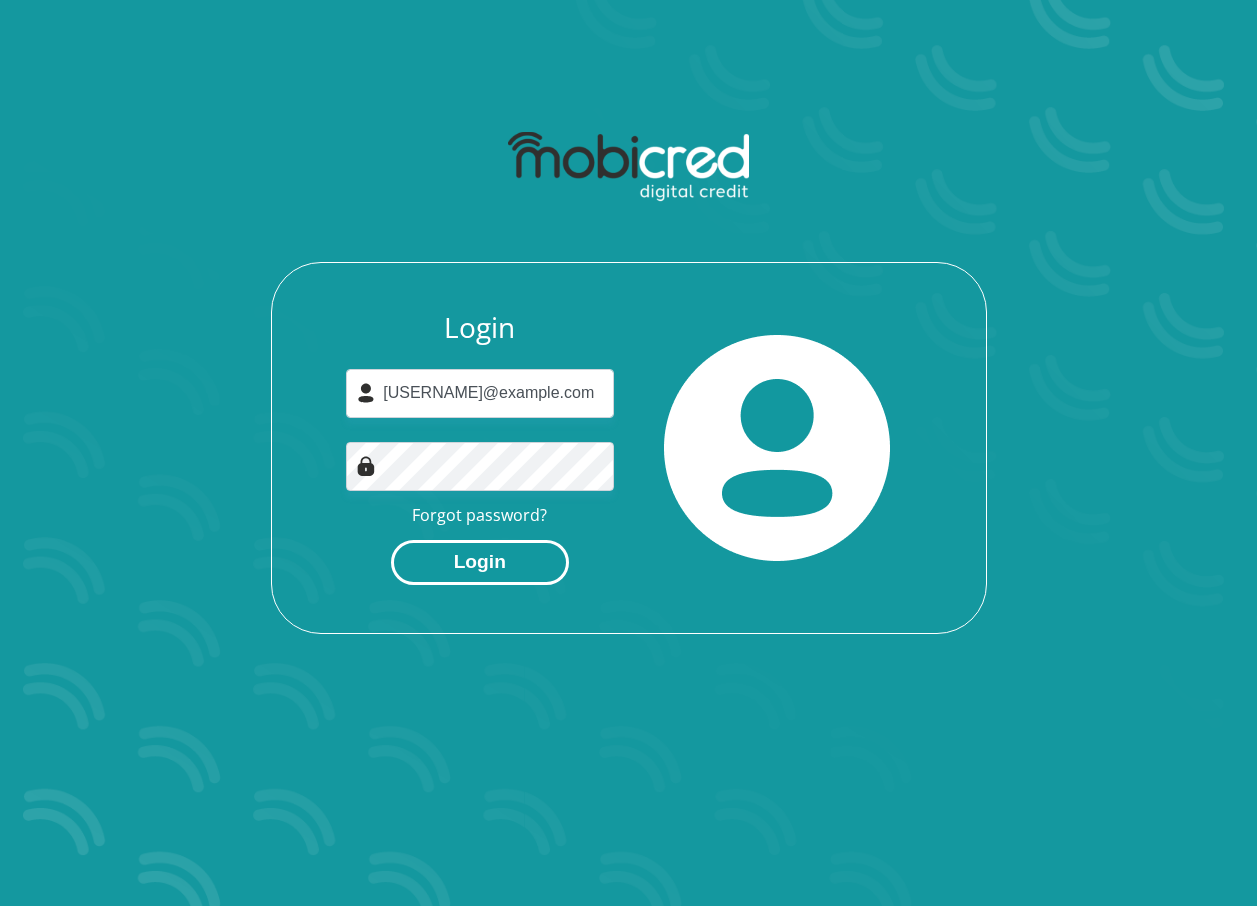 click on "Login" at bounding box center [480, 562] 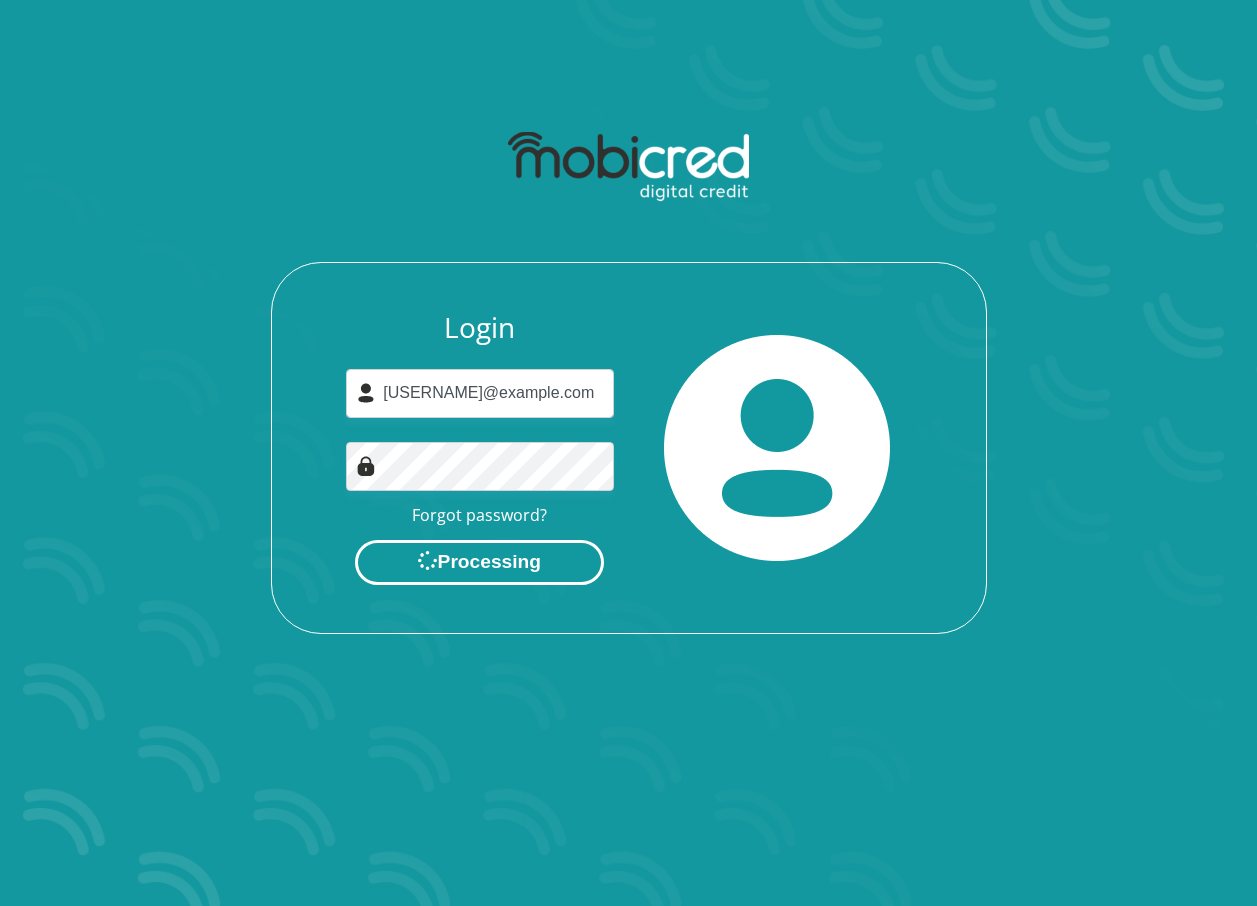 scroll, scrollTop: 0, scrollLeft: 0, axis: both 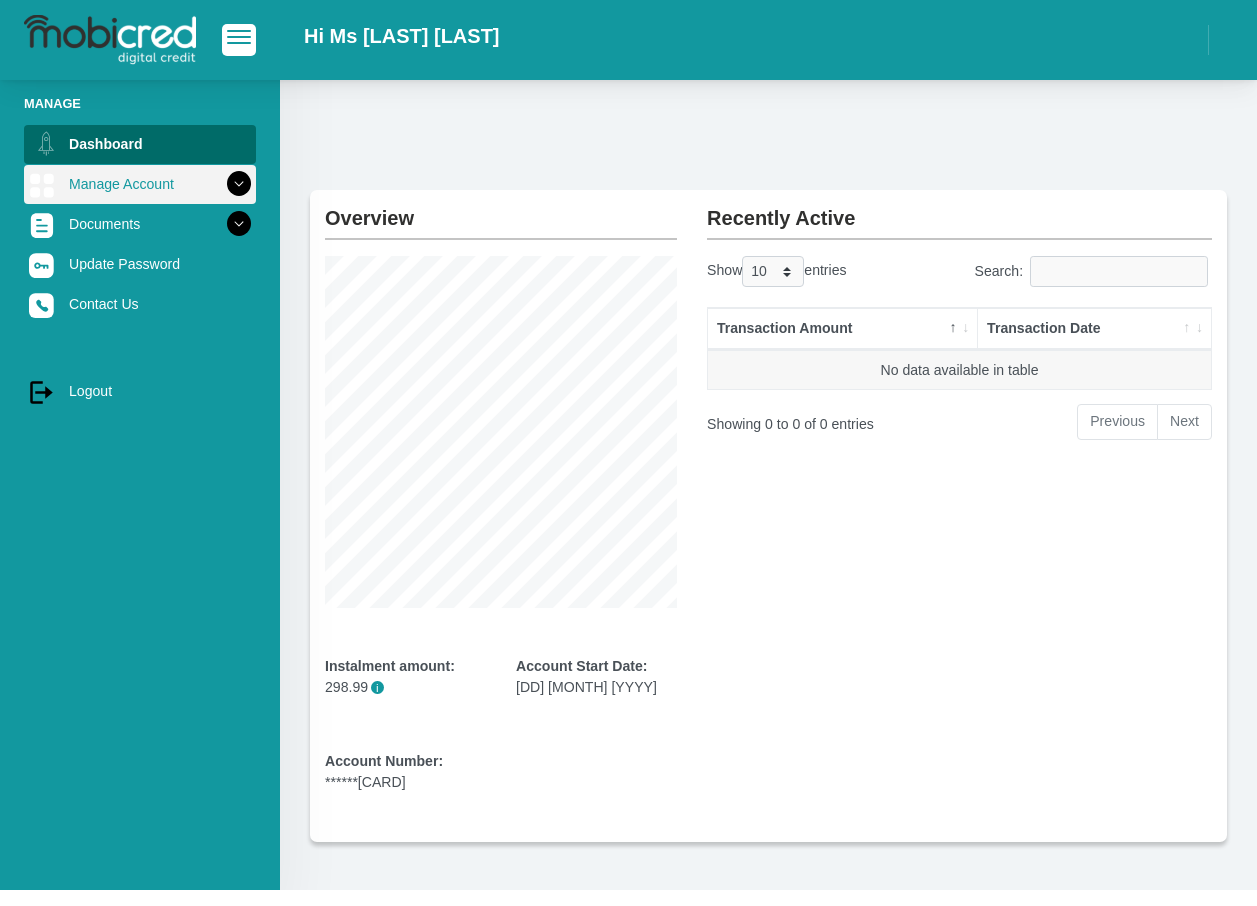 click on "Manage Account" at bounding box center [140, 184] 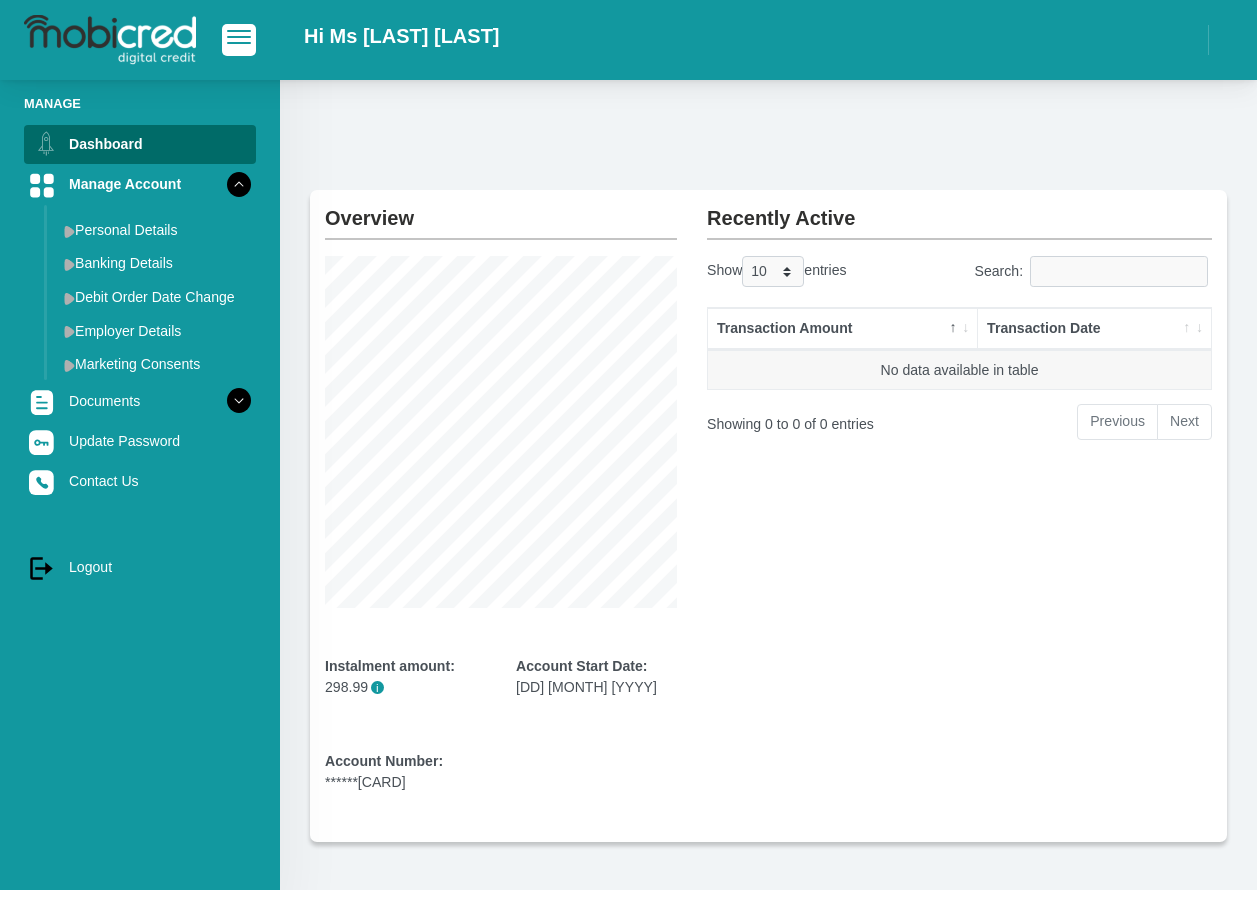 drag, startPoint x: 149, startPoint y: 410, endPoint x: 173, endPoint y: 447, distance: 44.102154 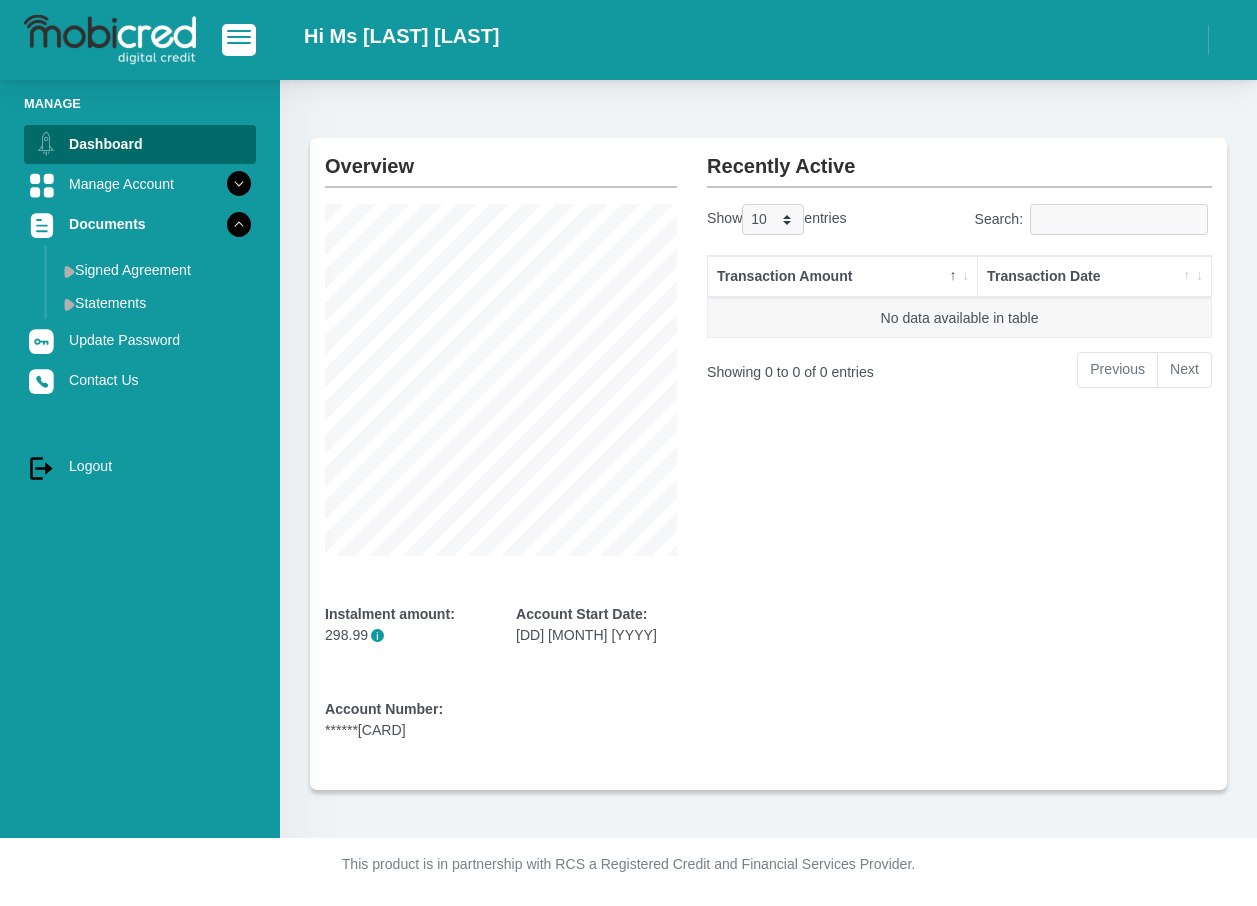 scroll, scrollTop: 53, scrollLeft: 0, axis: vertical 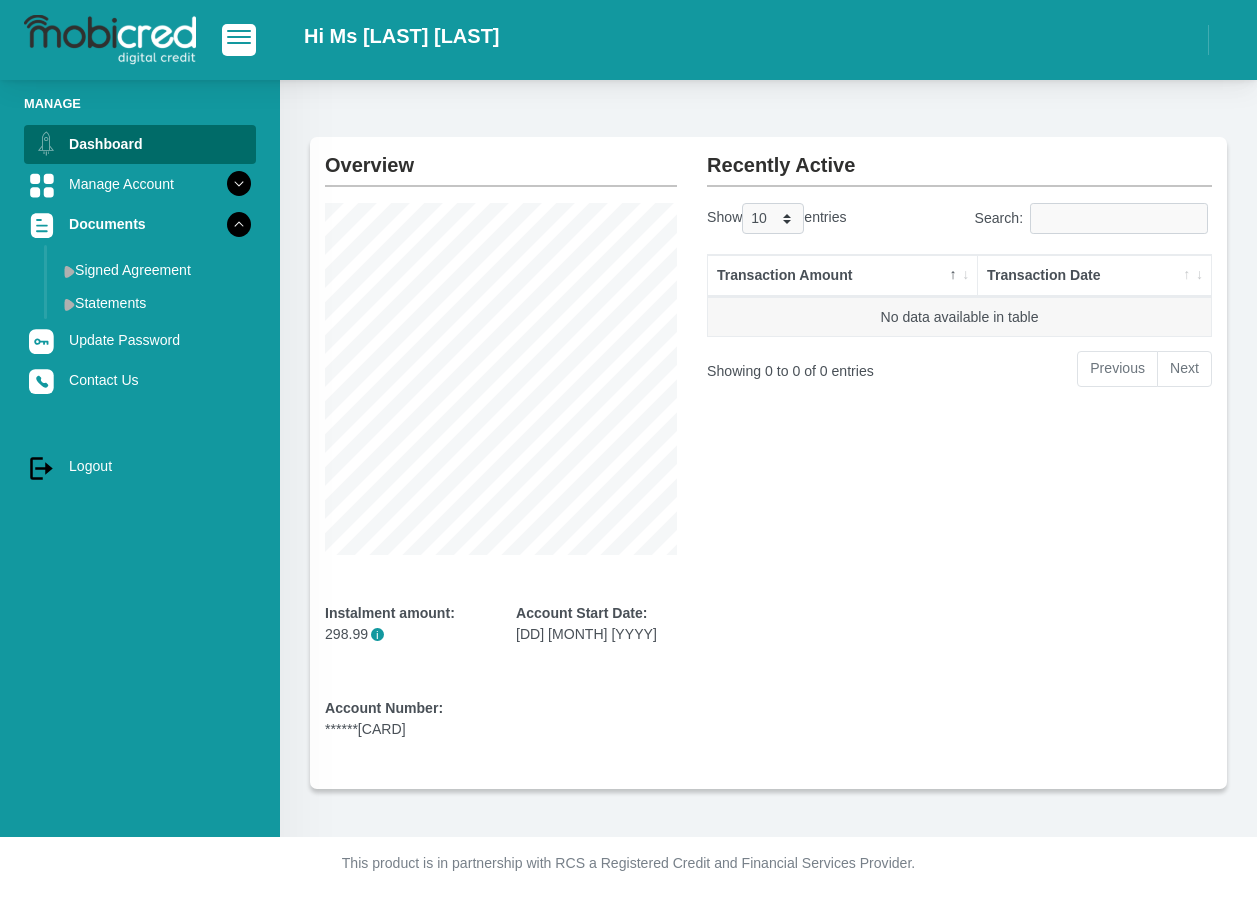 click at bounding box center [140, 40] 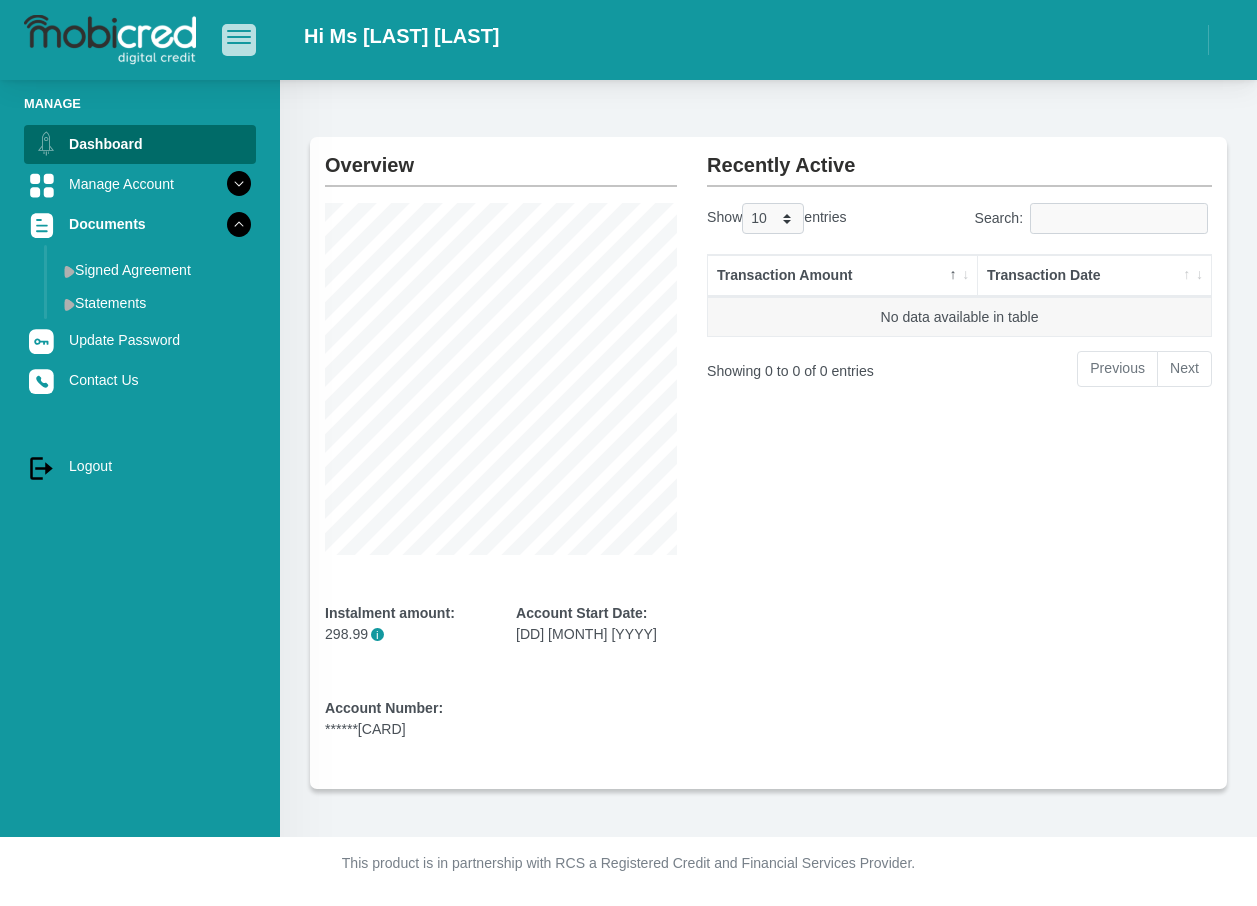 click at bounding box center (239, 37) 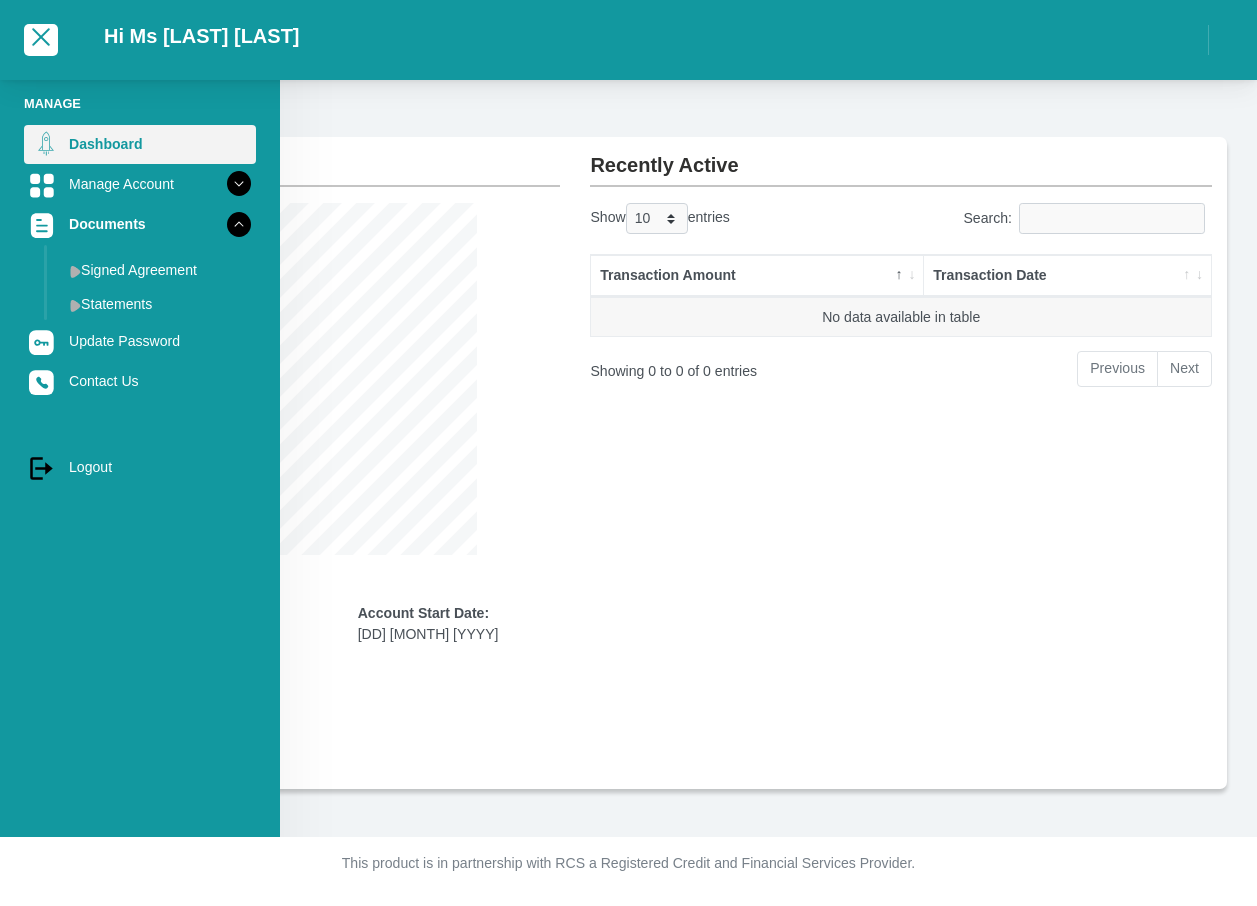 click on "Dashboard" at bounding box center (140, 144) 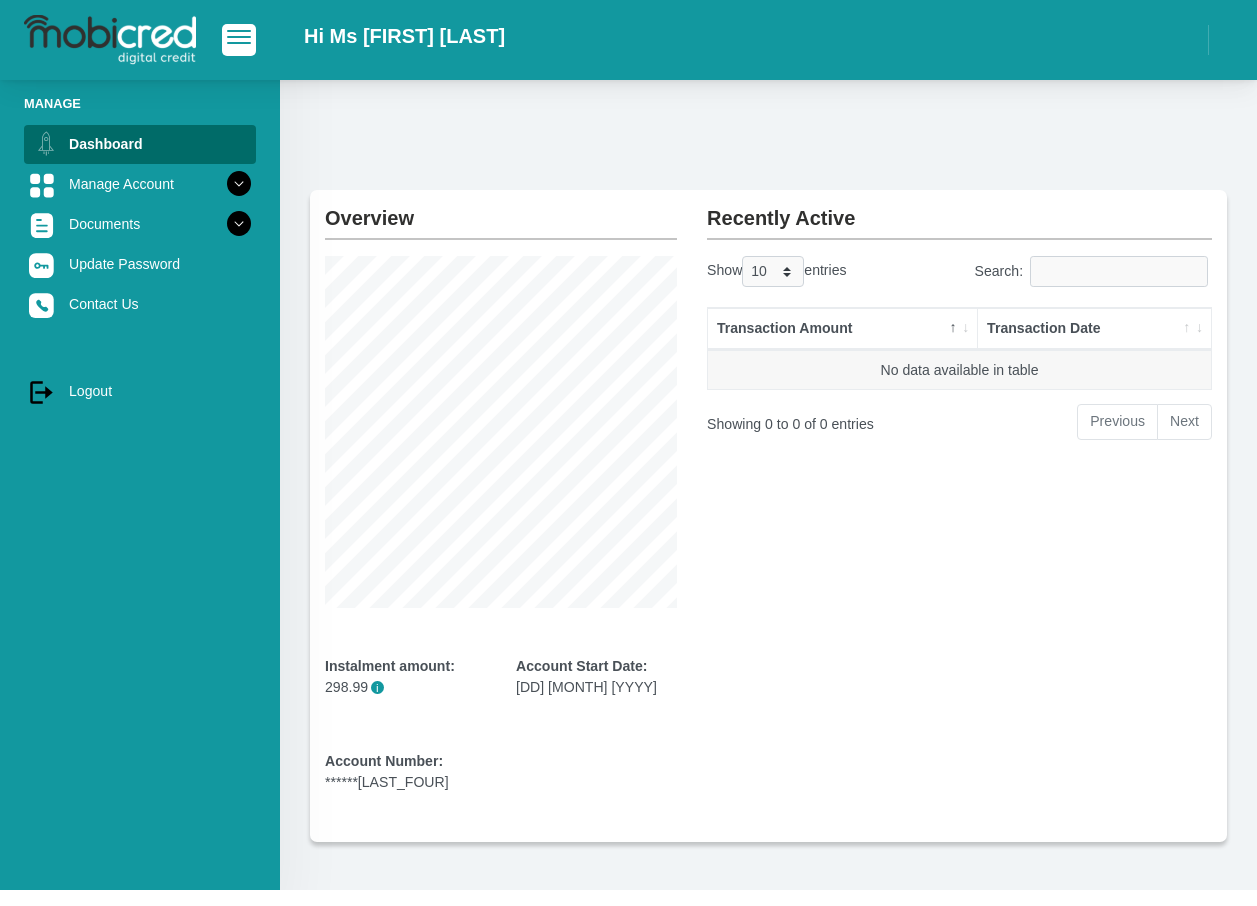scroll, scrollTop: 0, scrollLeft: 0, axis: both 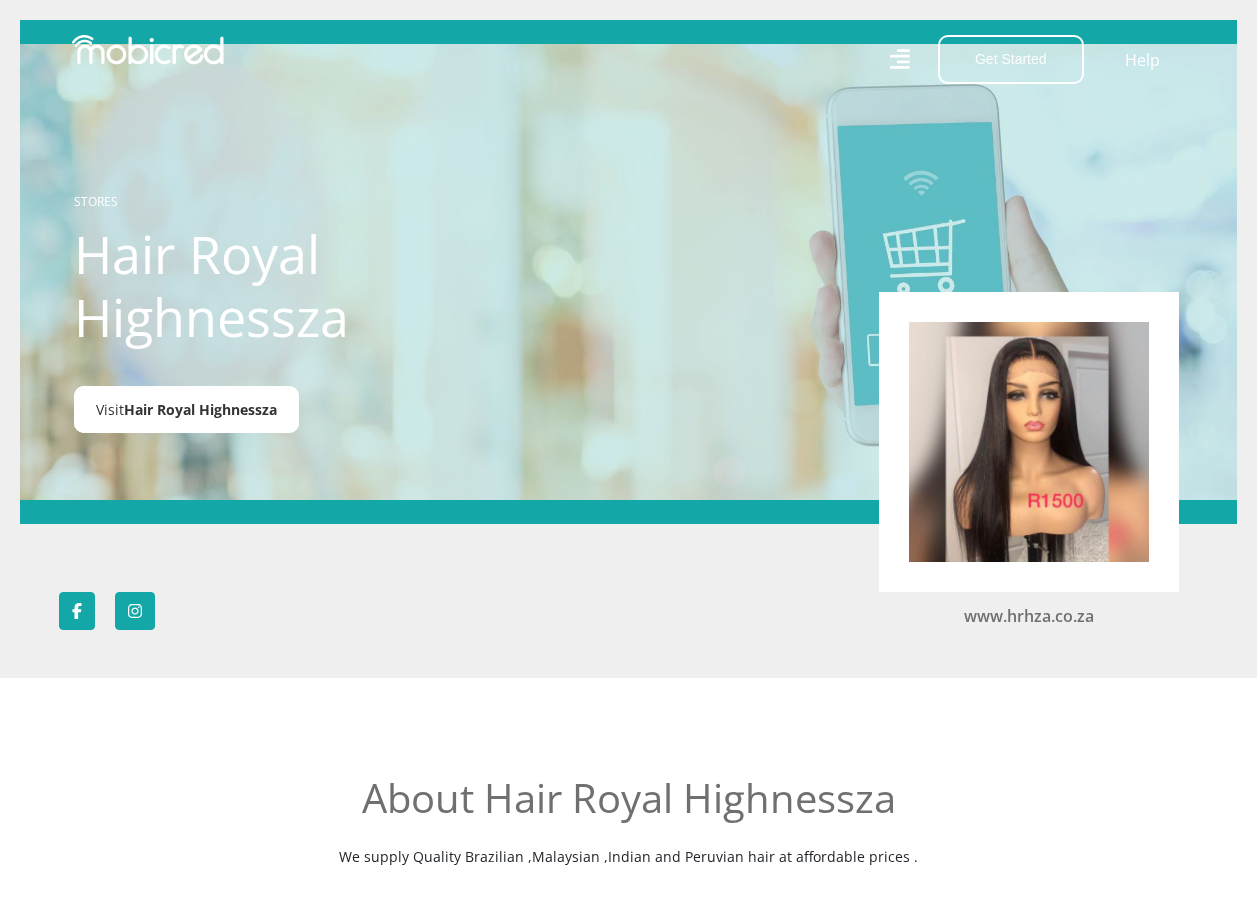 click on "Hair Royal Highnessza" at bounding box center (200, 409) 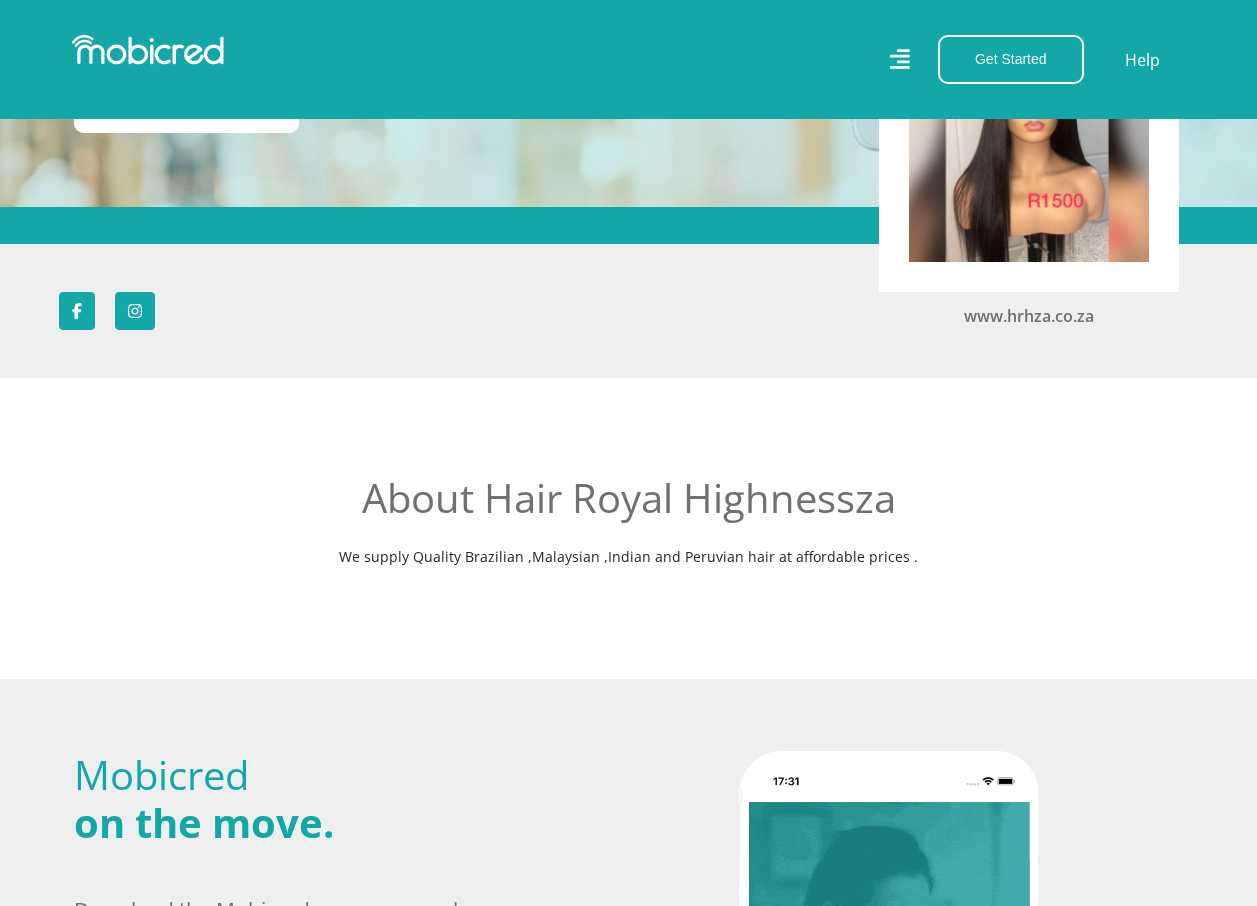 scroll, scrollTop: 100, scrollLeft: 0, axis: vertical 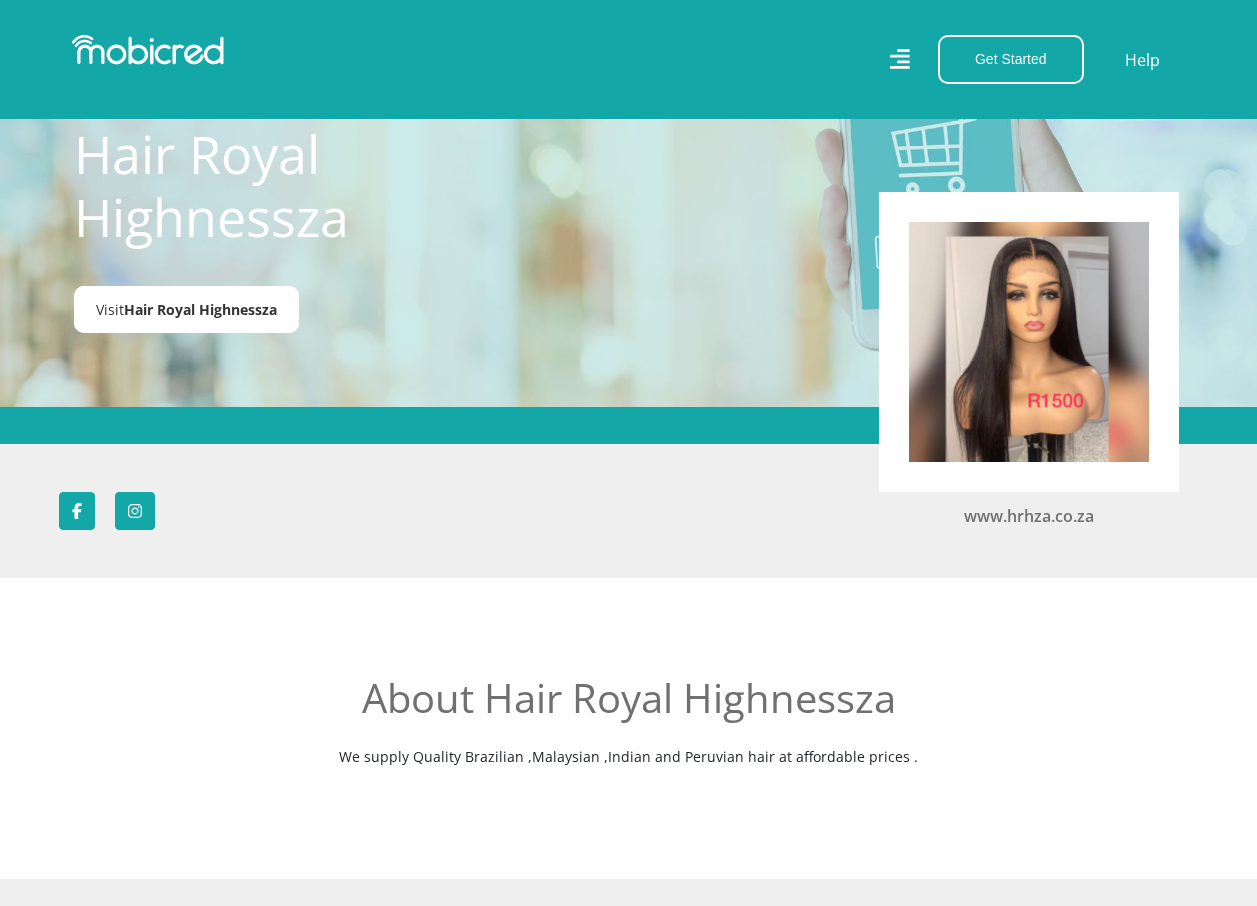 click on "Hair Royal Highnessza" at bounding box center [200, 309] 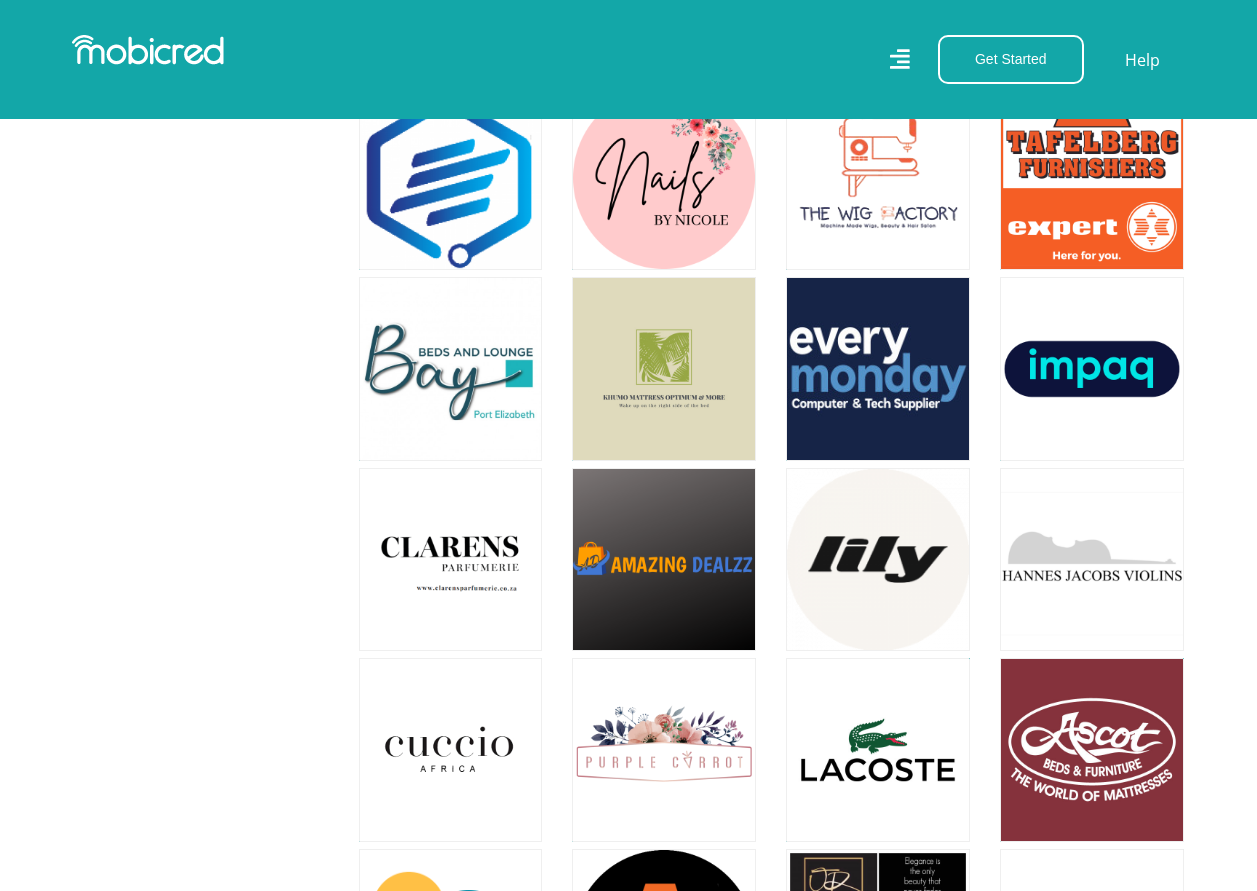 scroll, scrollTop: 43200, scrollLeft: 0, axis: vertical 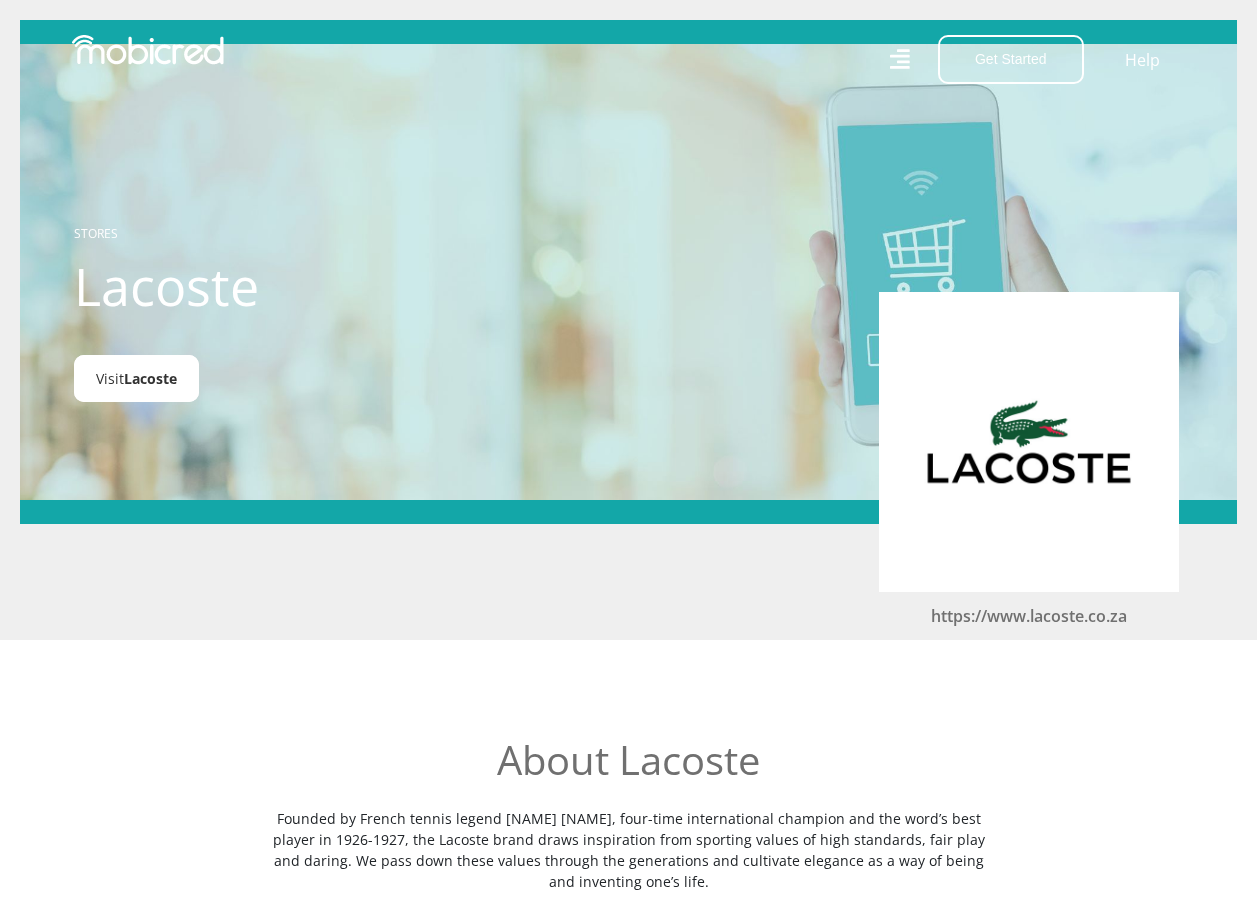 click on "Lacoste" at bounding box center (150, 378) 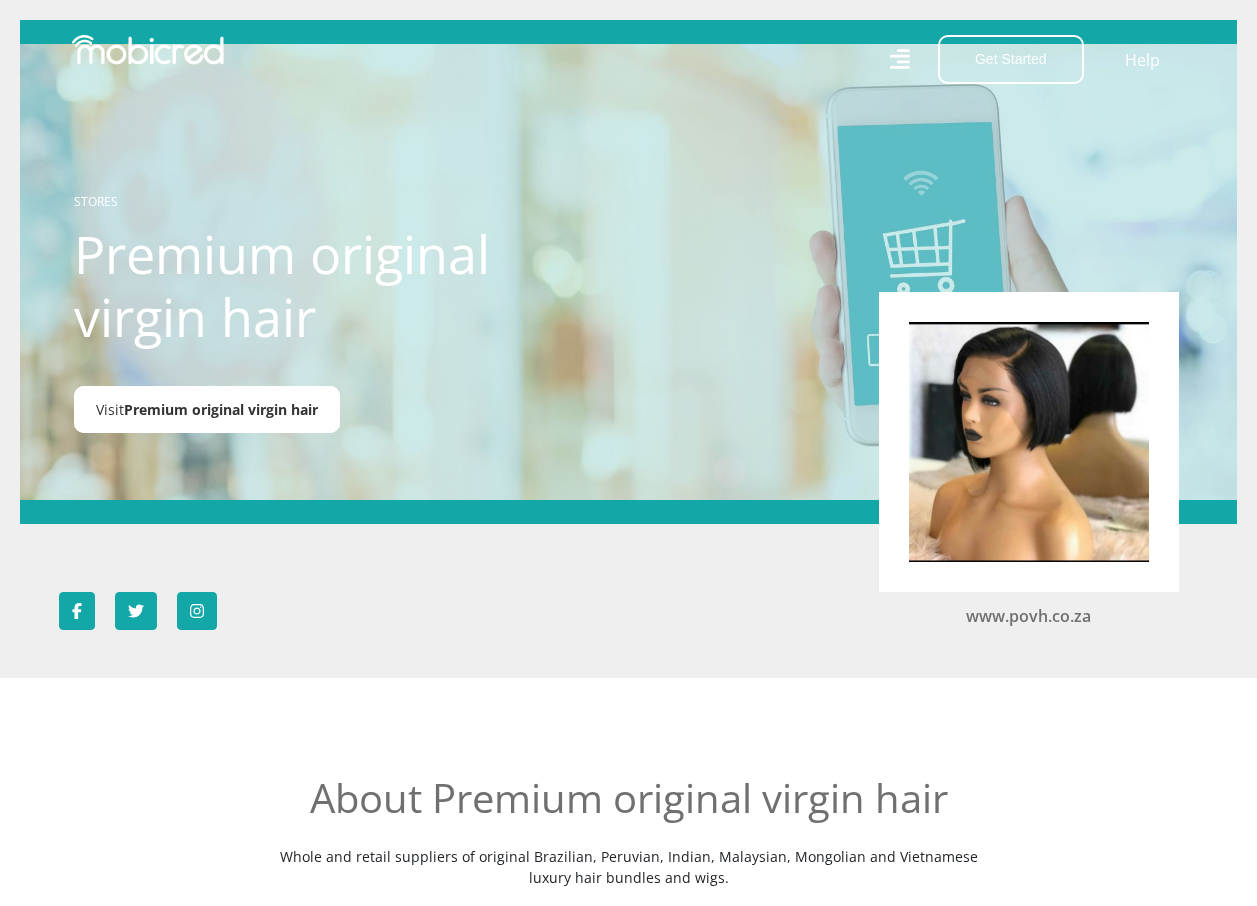 scroll, scrollTop: 0, scrollLeft: 0, axis: both 